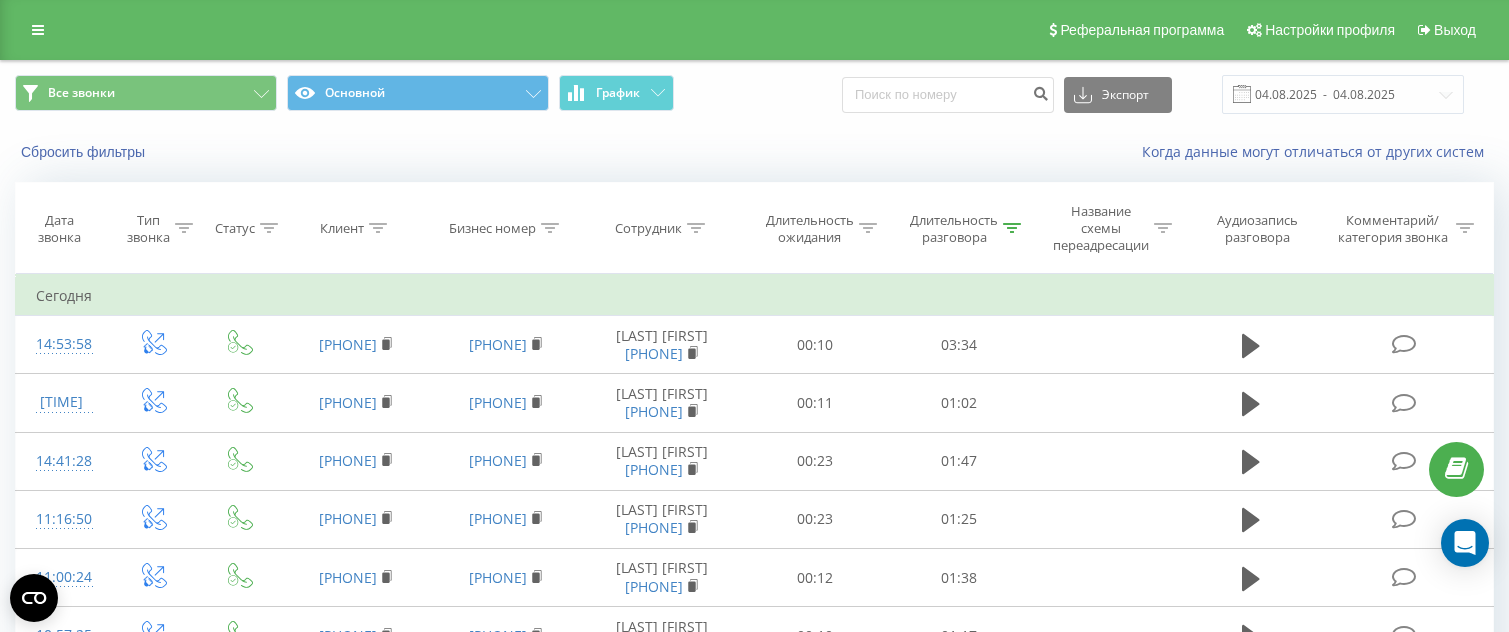 scroll, scrollTop: 638, scrollLeft: 0, axis: vertical 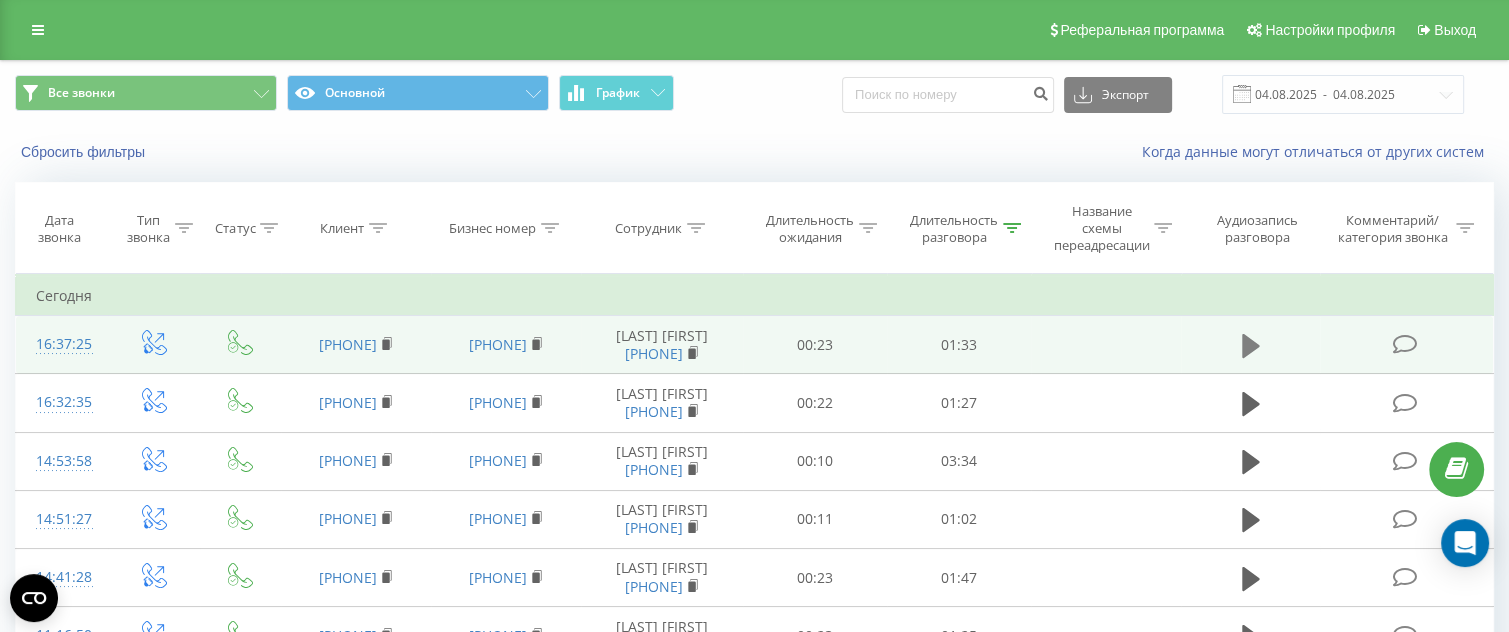 click 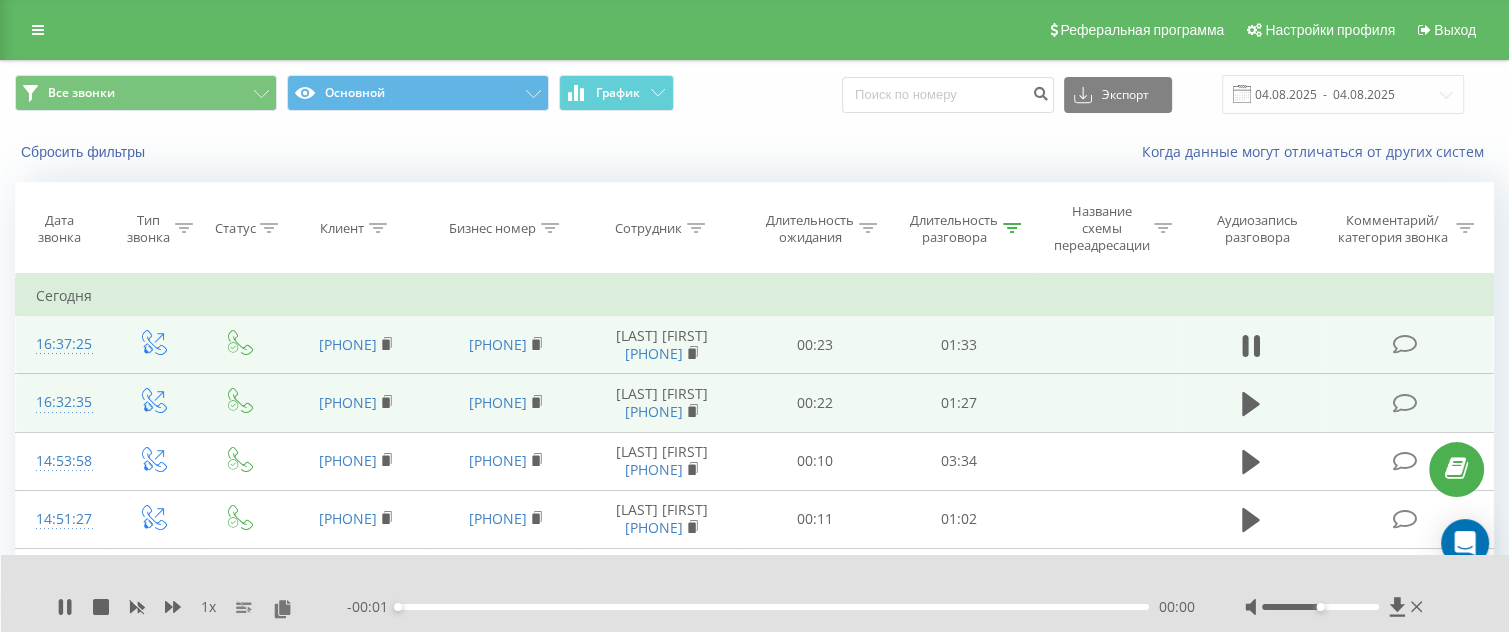 scroll, scrollTop: 200, scrollLeft: 0, axis: vertical 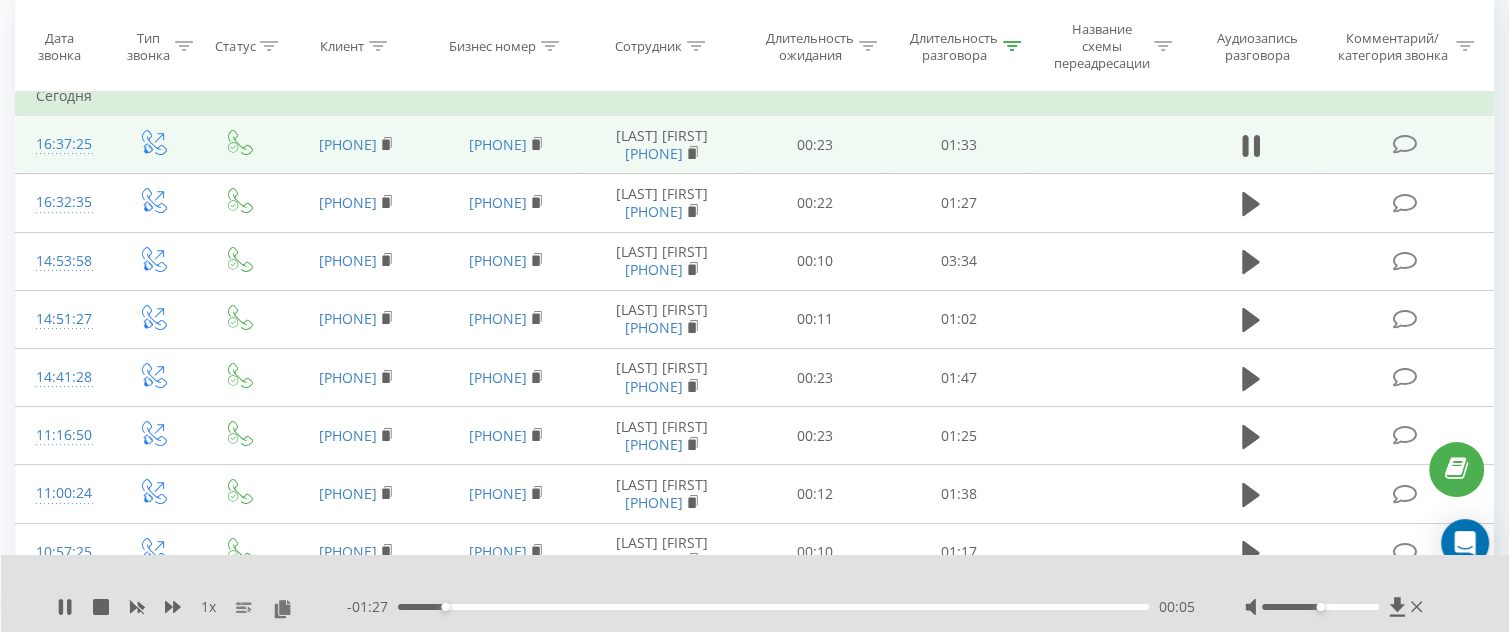 click on "00:05" at bounding box center [773, 607] 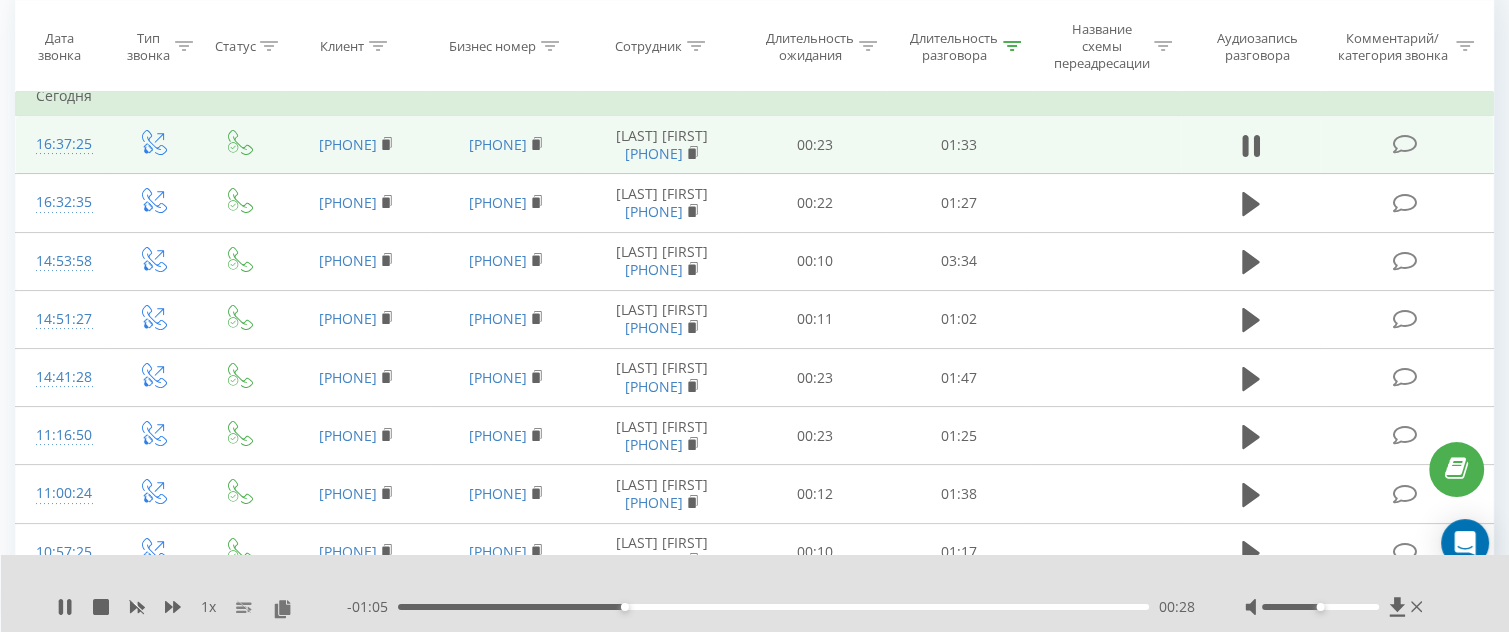 click on "00:28" at bounding box center (773, 607) 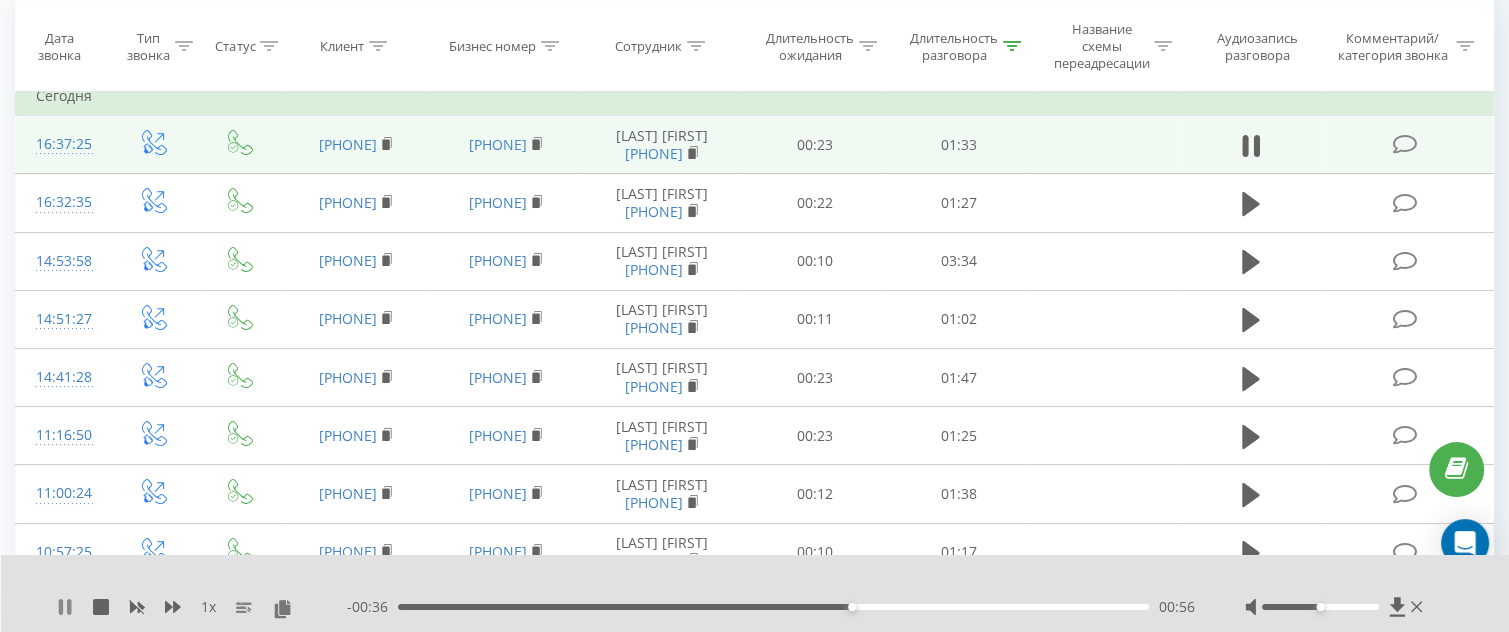 click 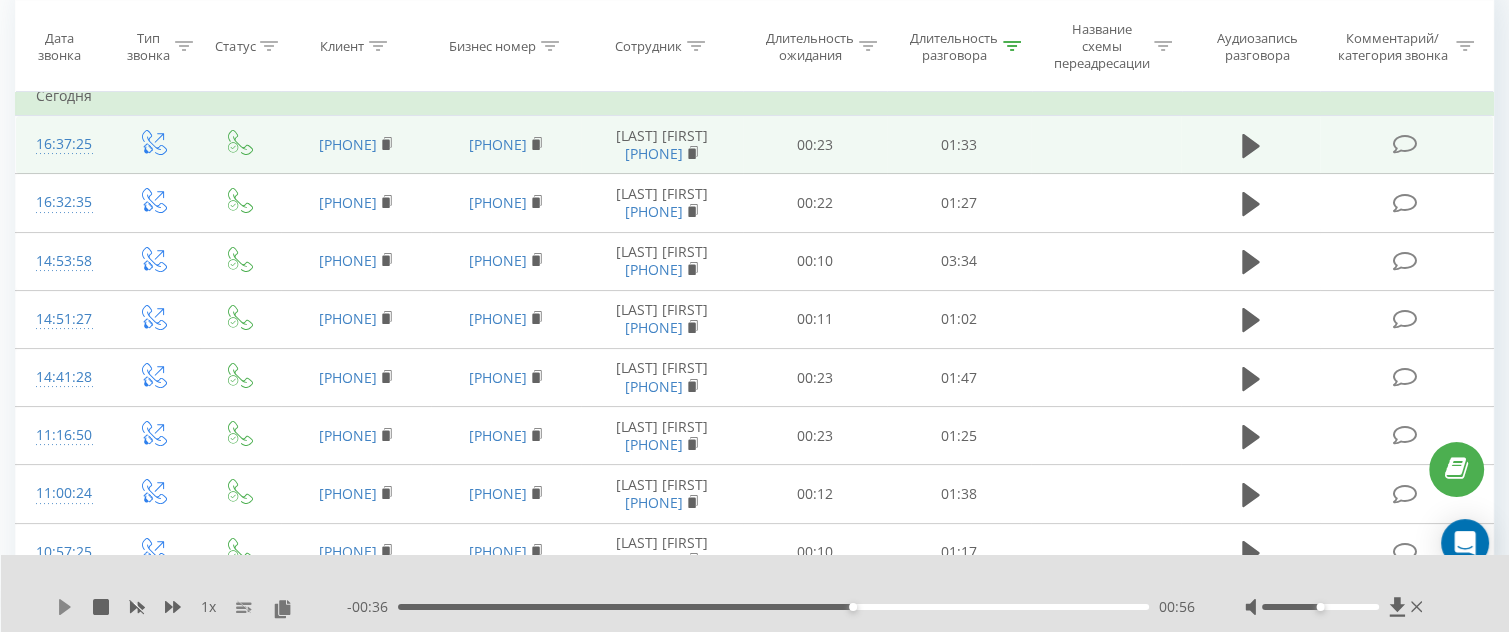 click 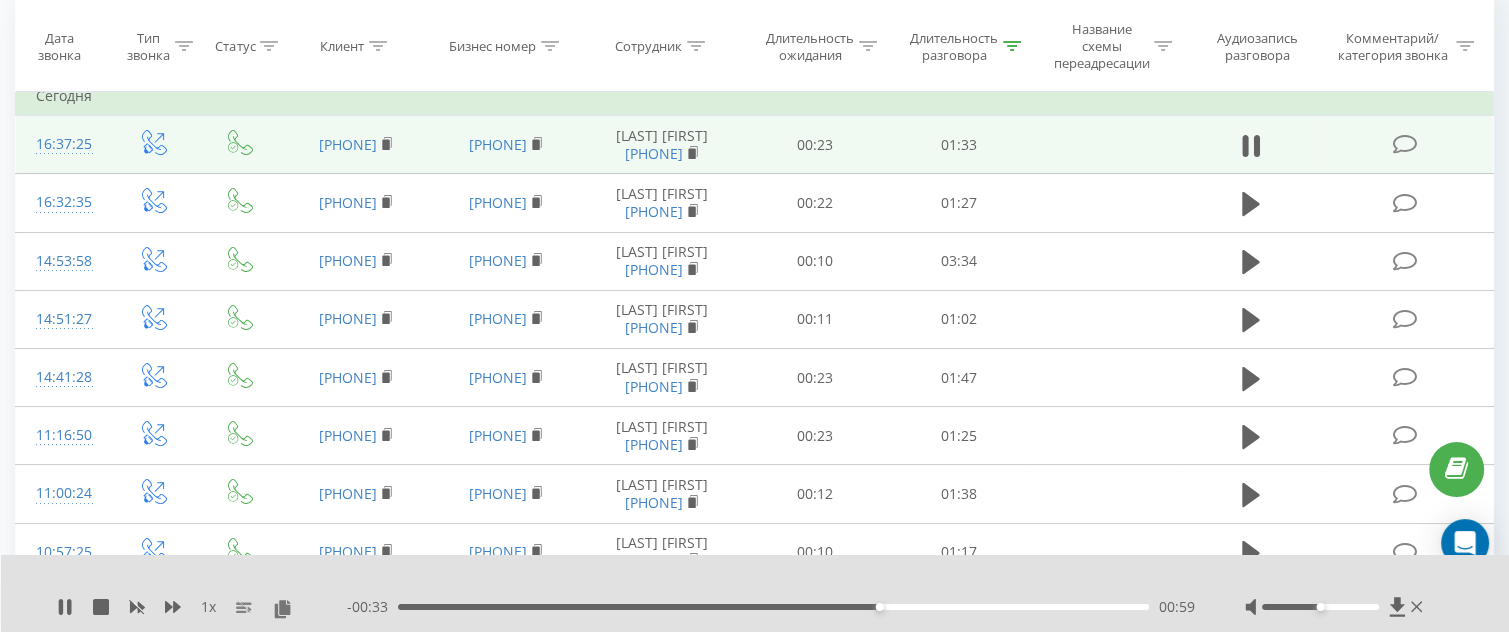 click on "00:59" at bounding box center (773, 607) 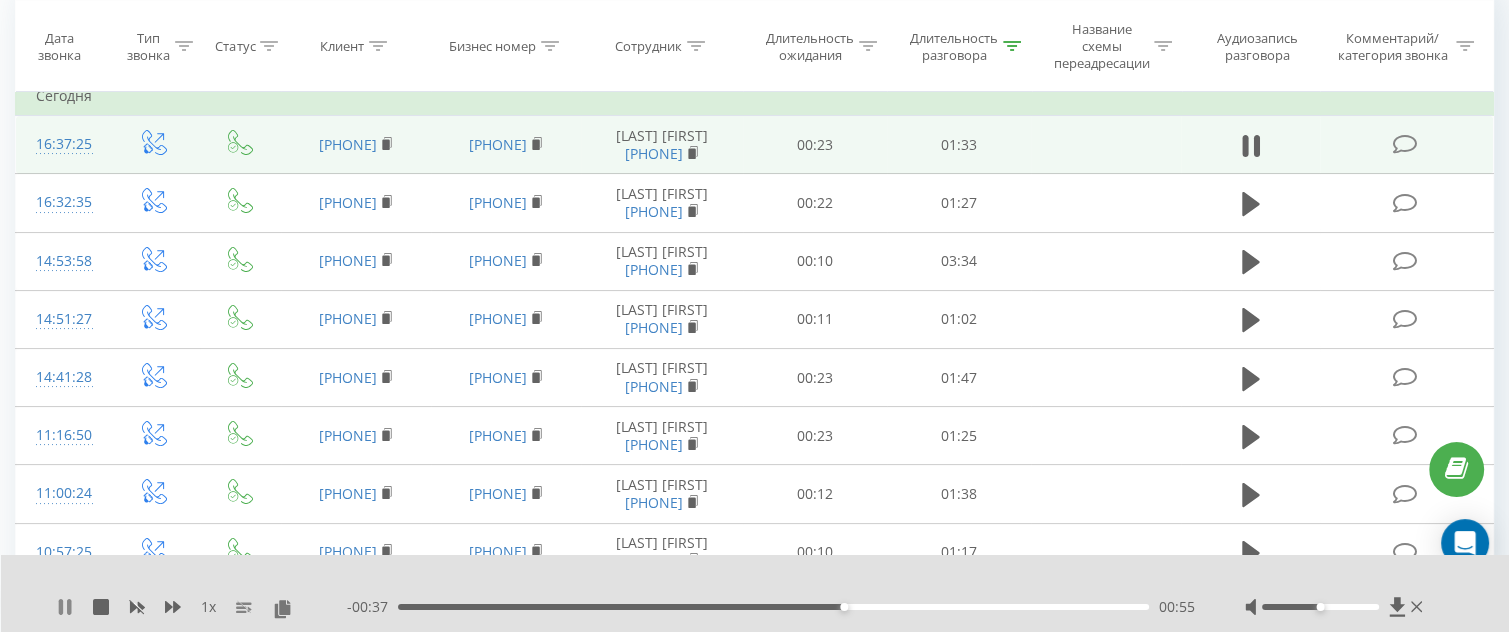 click 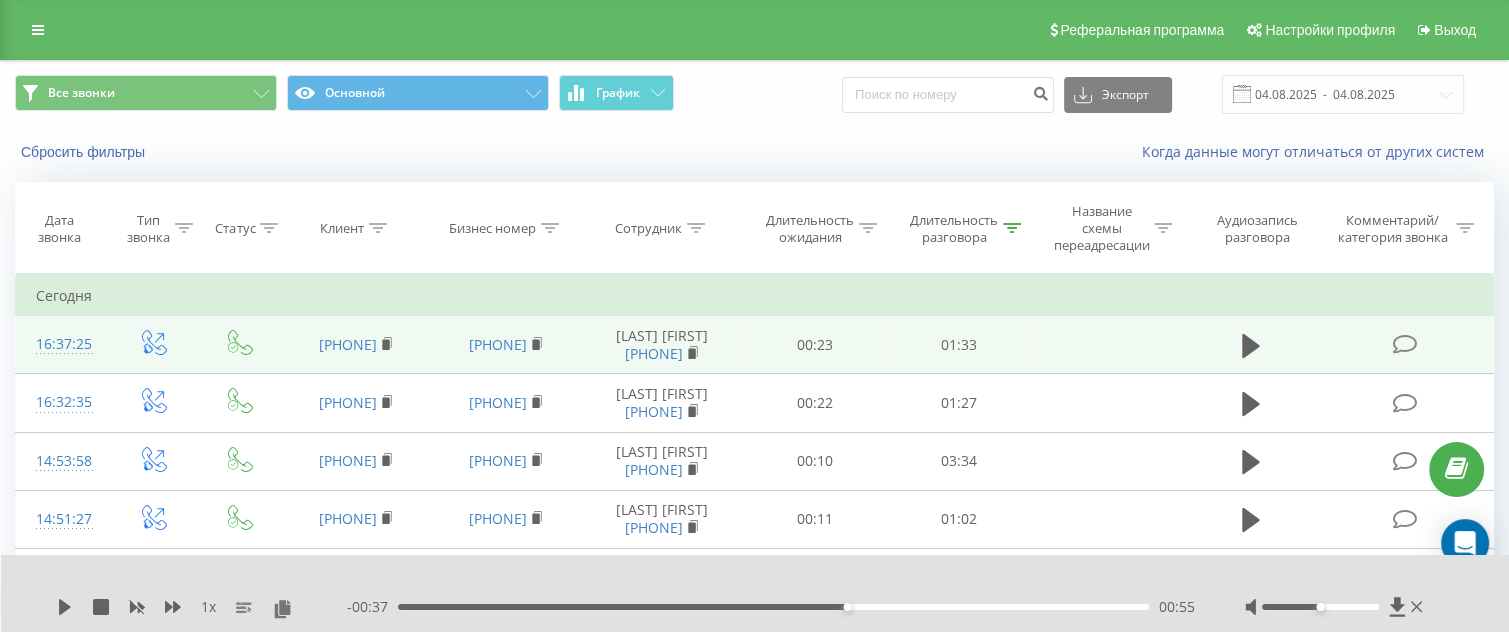 scroll, scrollTop: 200, scrollLeft: 0, axis: vertical 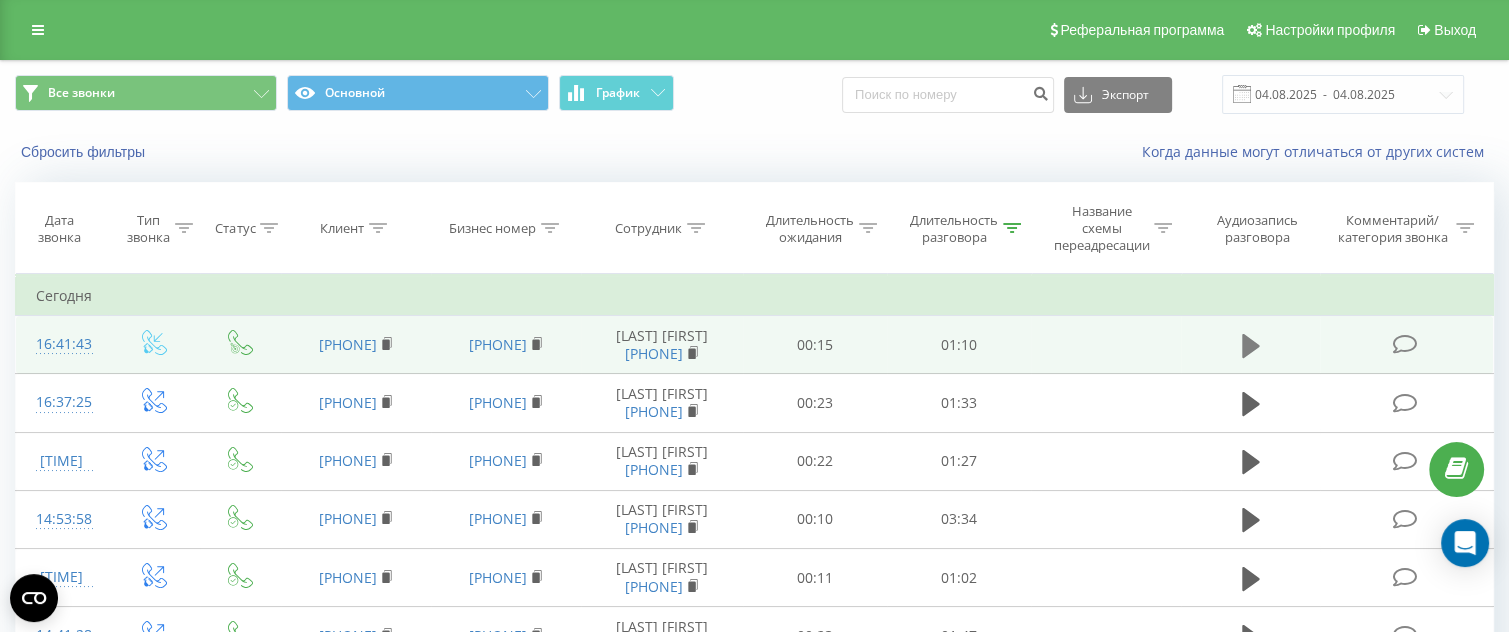 click 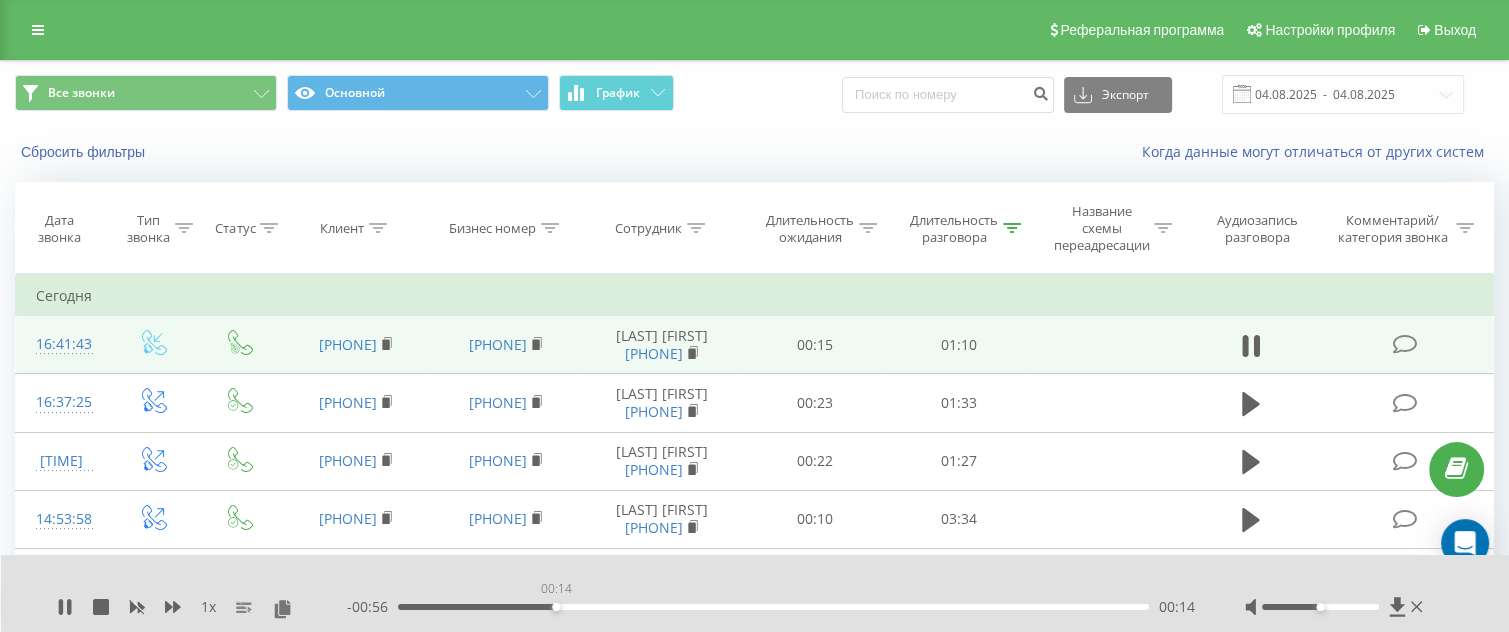 click on "00:14" at bounding box center [773, 607] 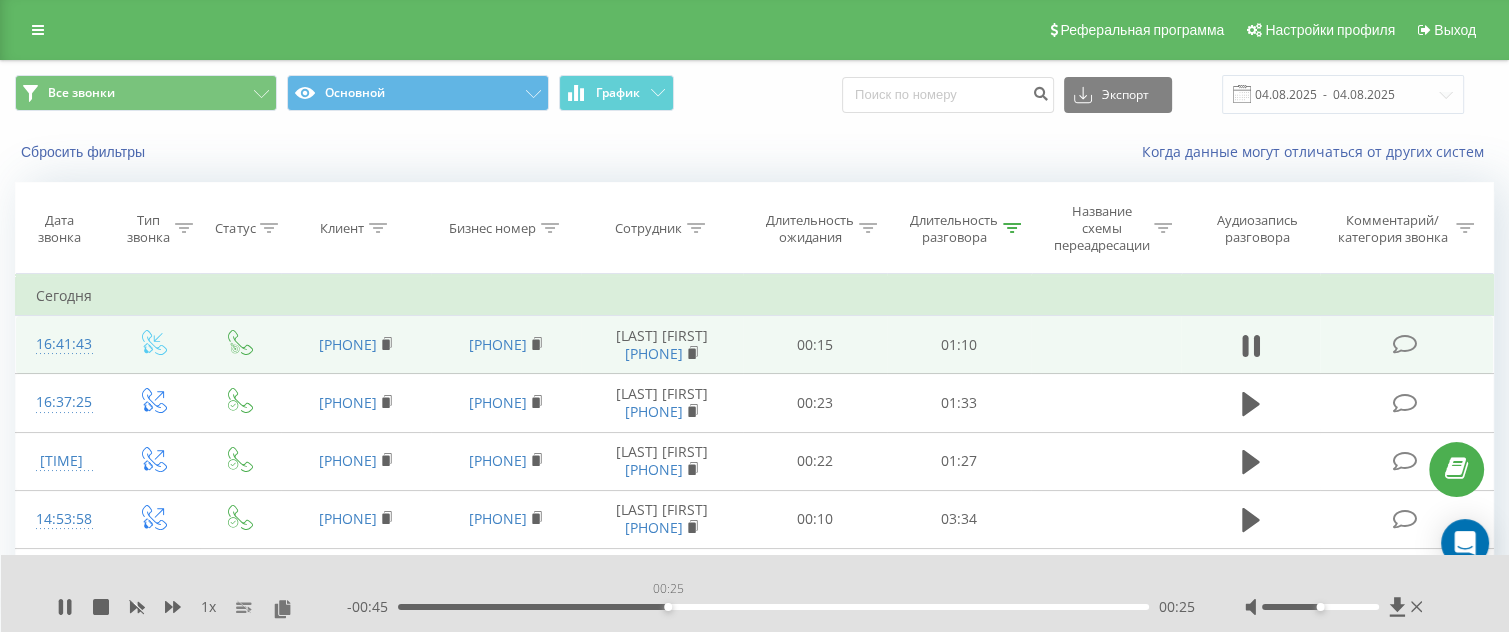 click on "00:25" at bounding box center [773, 607] 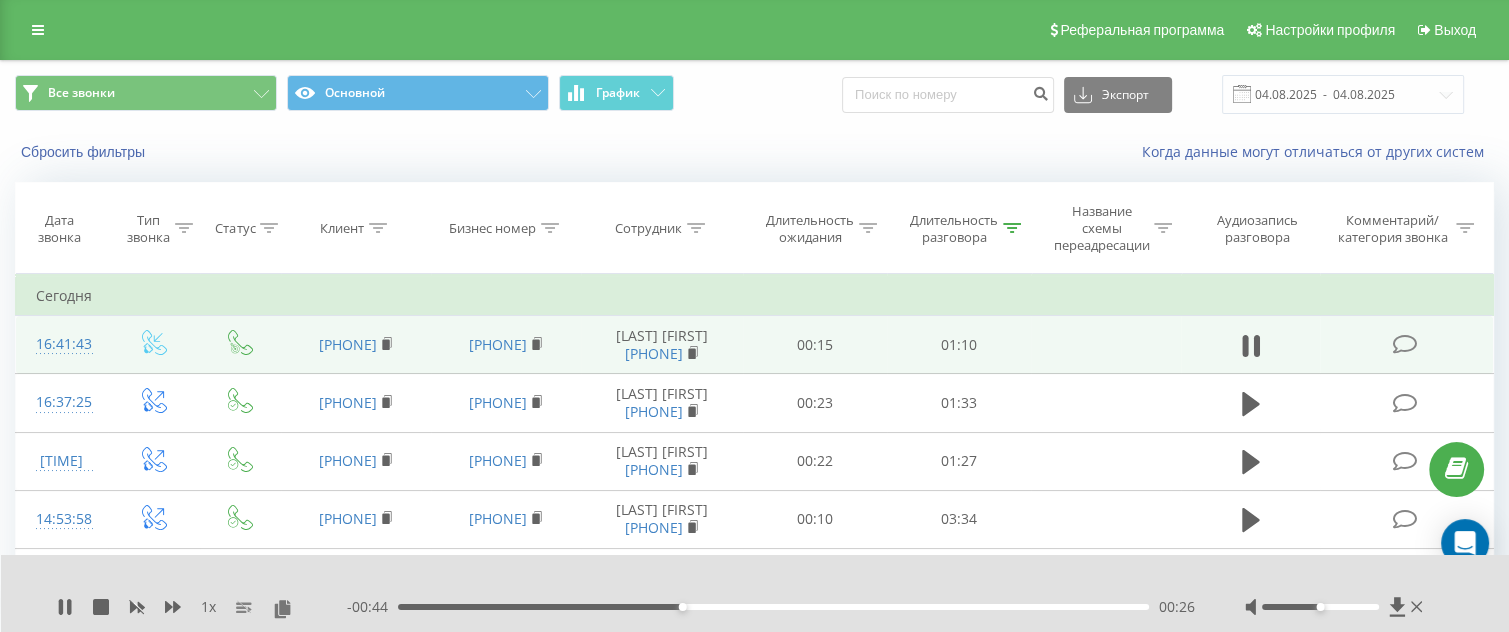 click on "00:26" at bounding box center (773, 607) 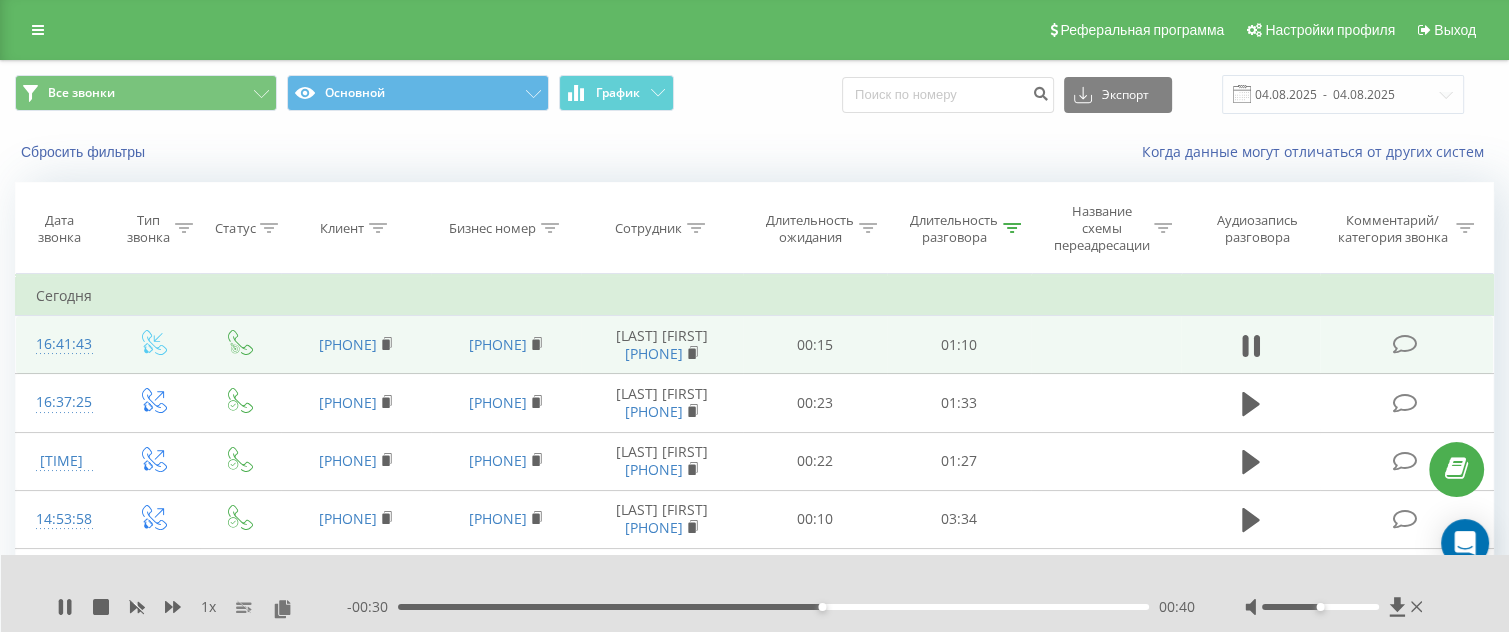 click on "- 00:30 00:40   00:40" at bounding box center [771, 607] 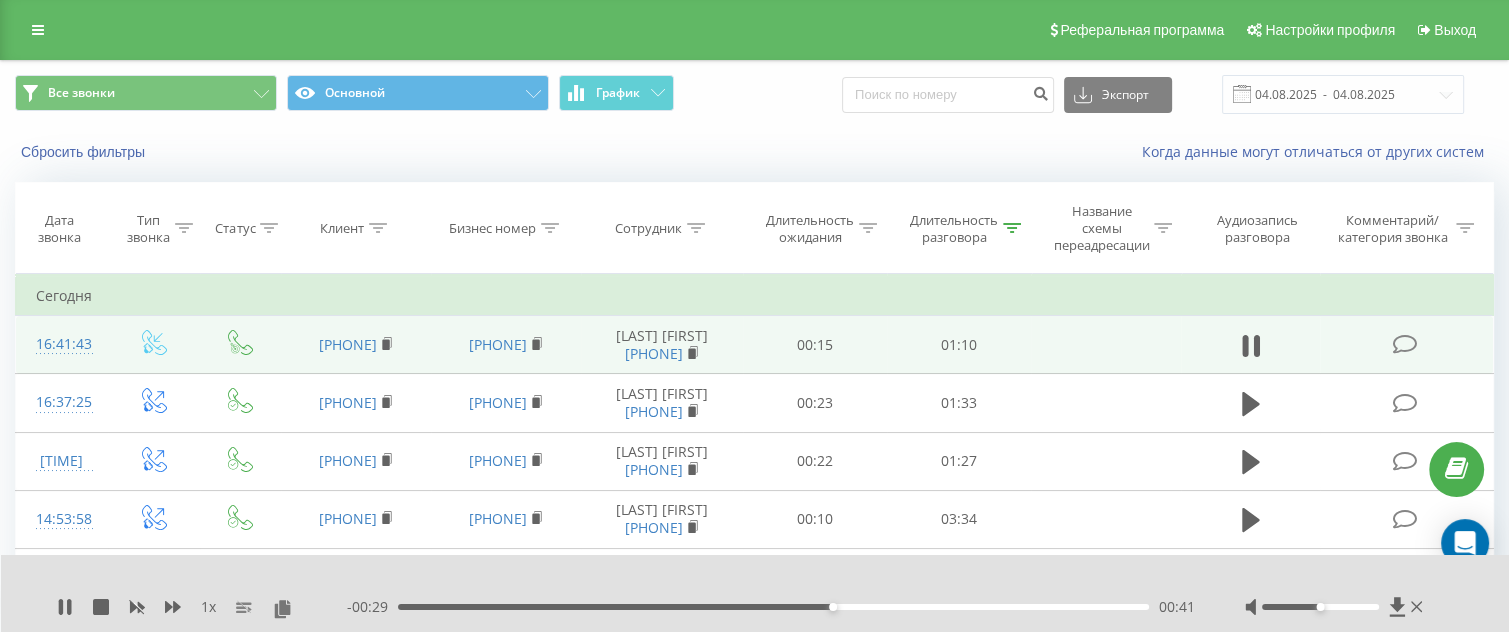 click on "00:41" at bounding box center (773, 607) 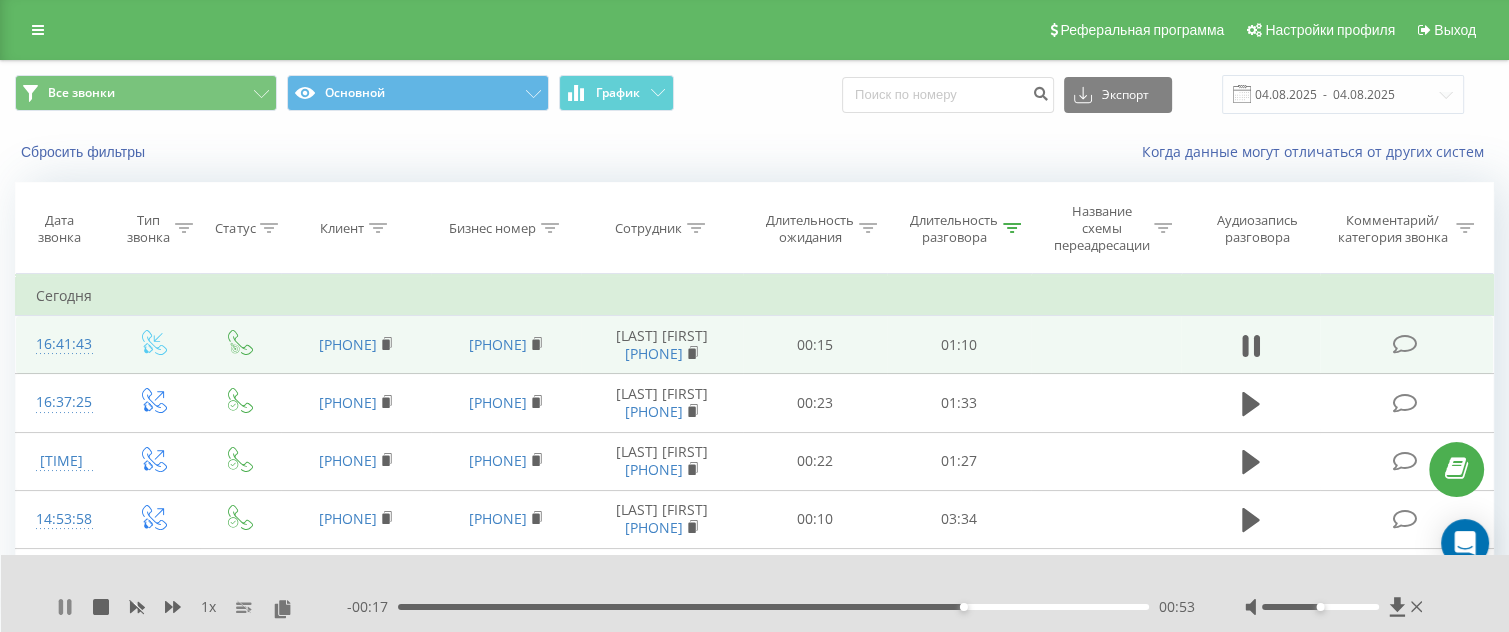 click 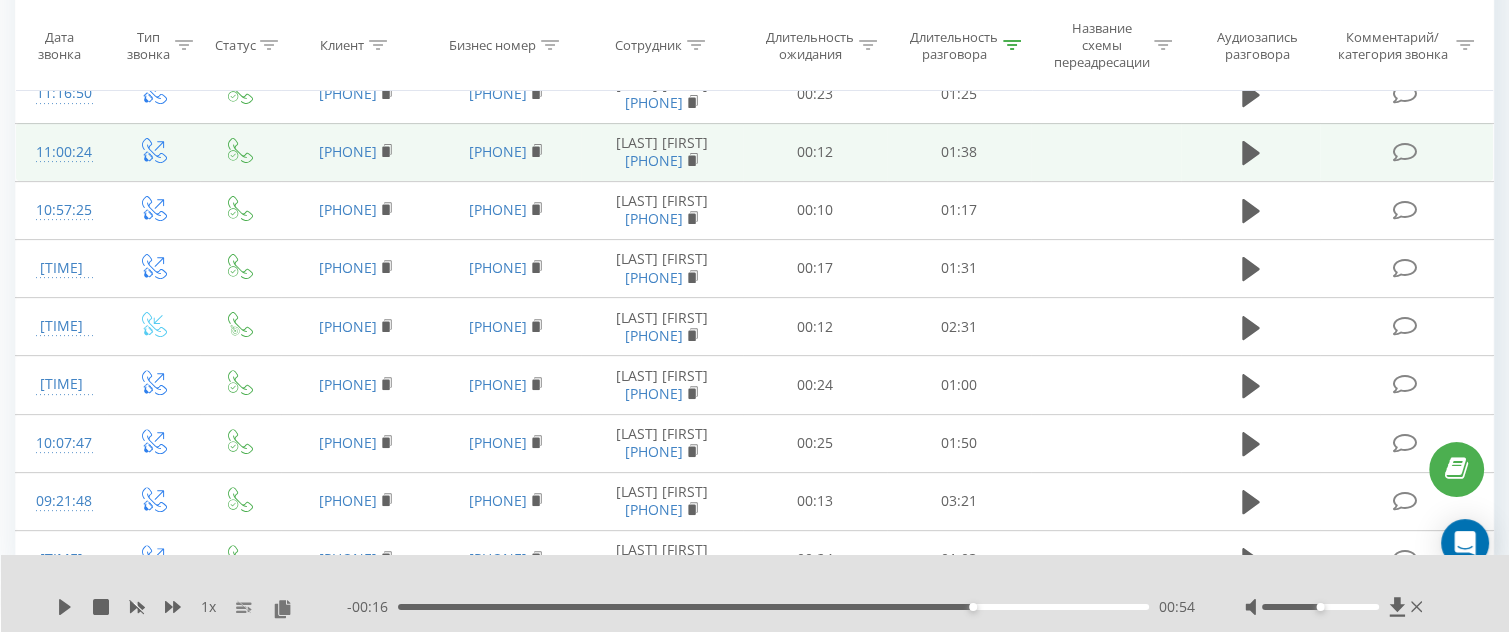 scroll, scrollTop: 936, scrollLeft: 0, axis: vertical 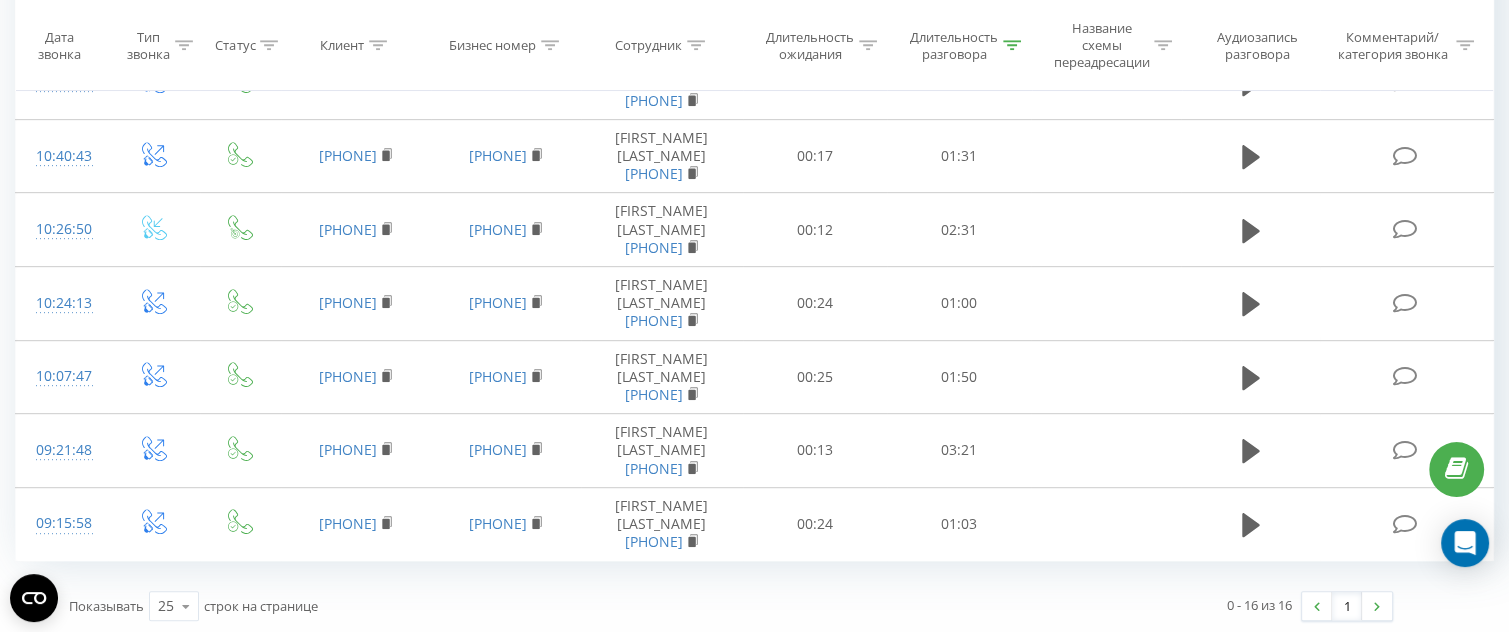 click 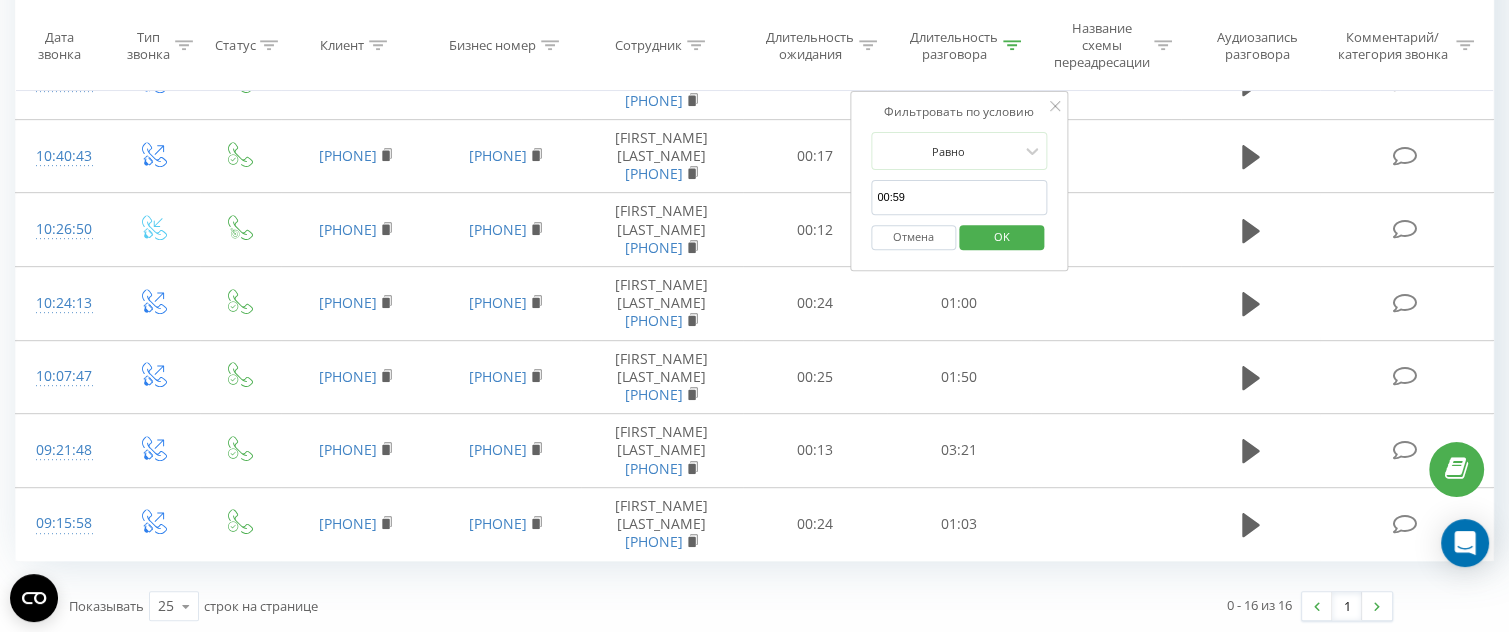click on "Отмена" at bounding box center (913, 237) 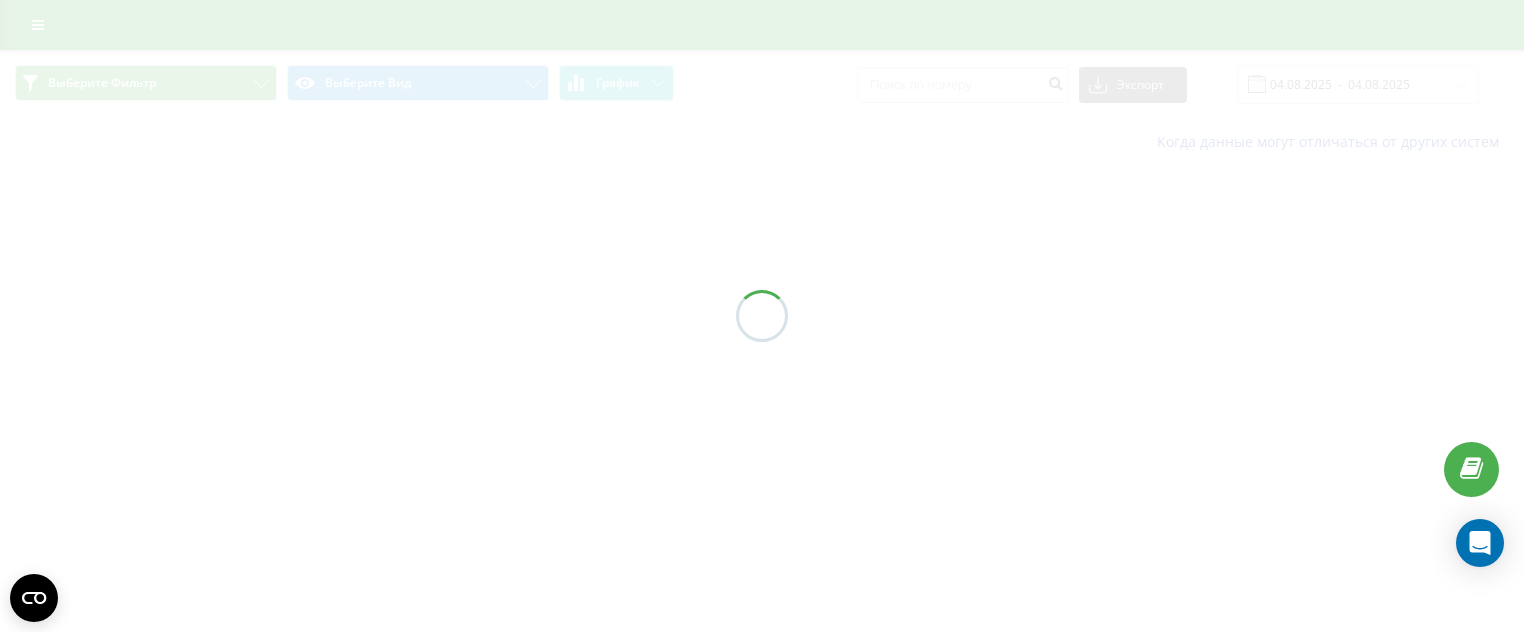 scroll, scrollTop: 0, scrollLeft: 0, axis: both 